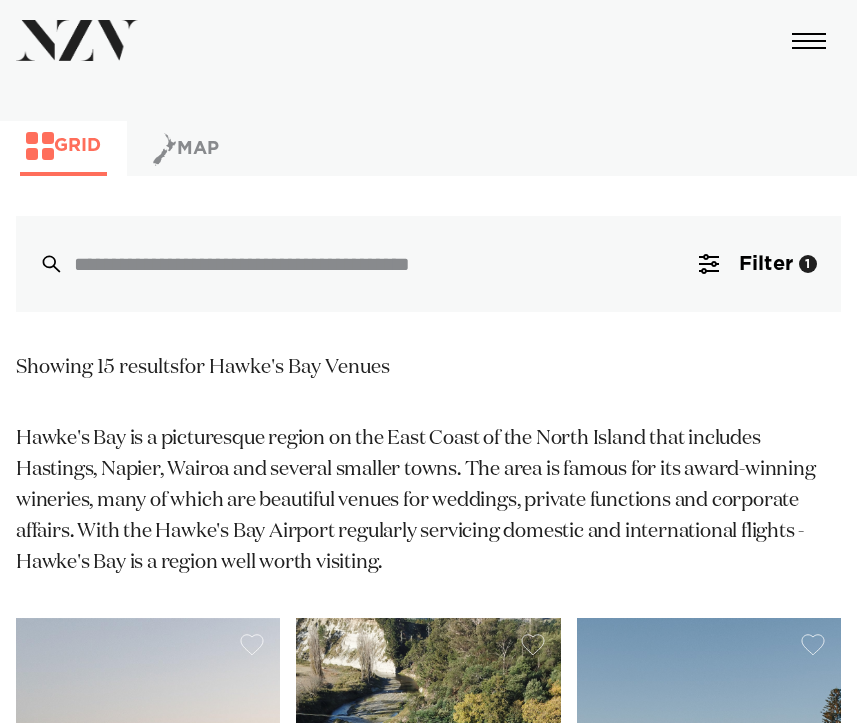 scroll, scrollTop: 2162, scrollLeft: 0, axis: vertical 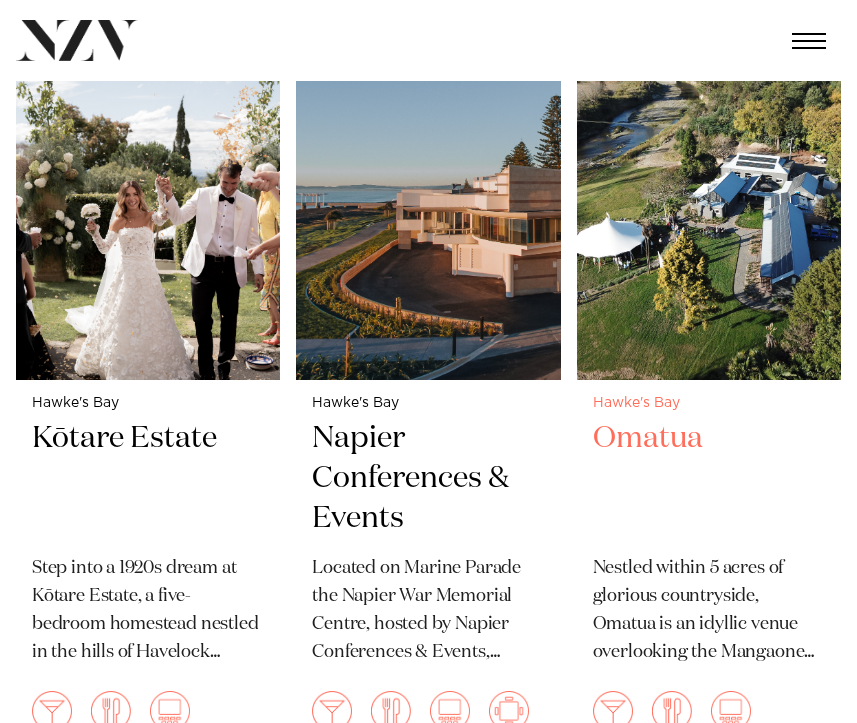 click at bounding box center (709, 202) 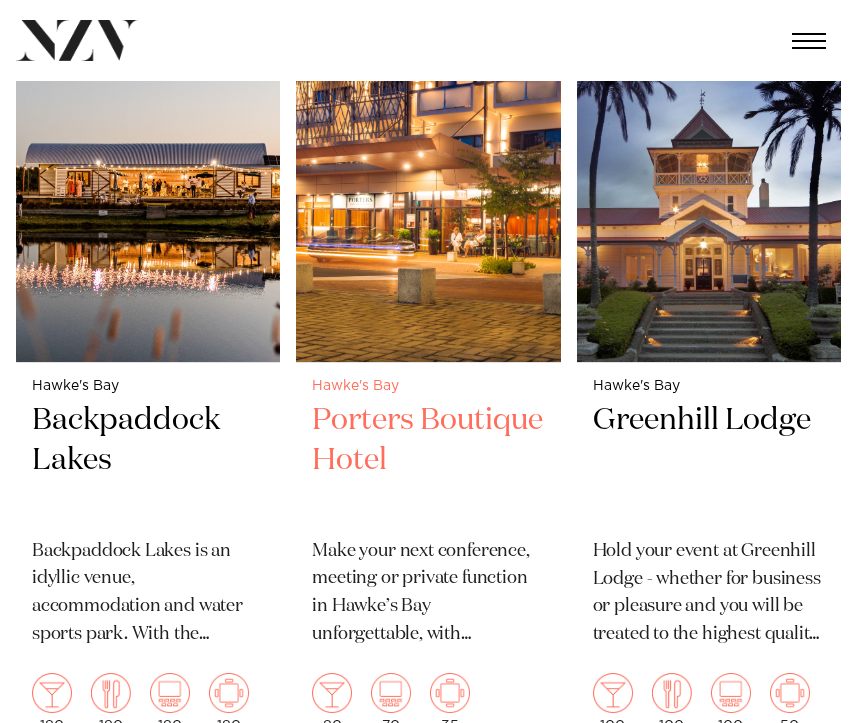 scroll, scrollTop: 1401, scrollLeft: 0, axis: vertical 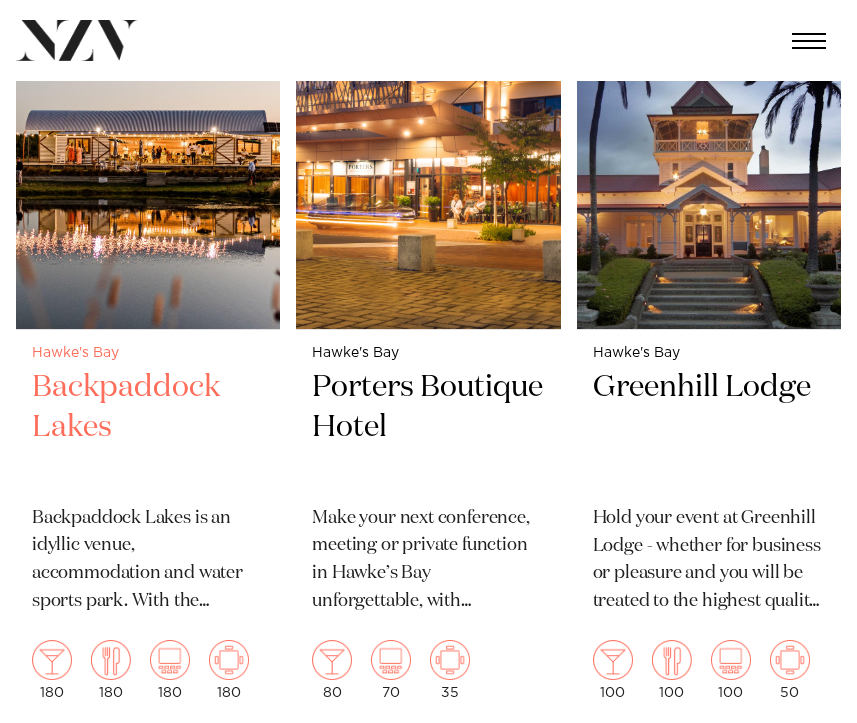 click on "Backpaddock Lakes" at bounding box center (148, 428) 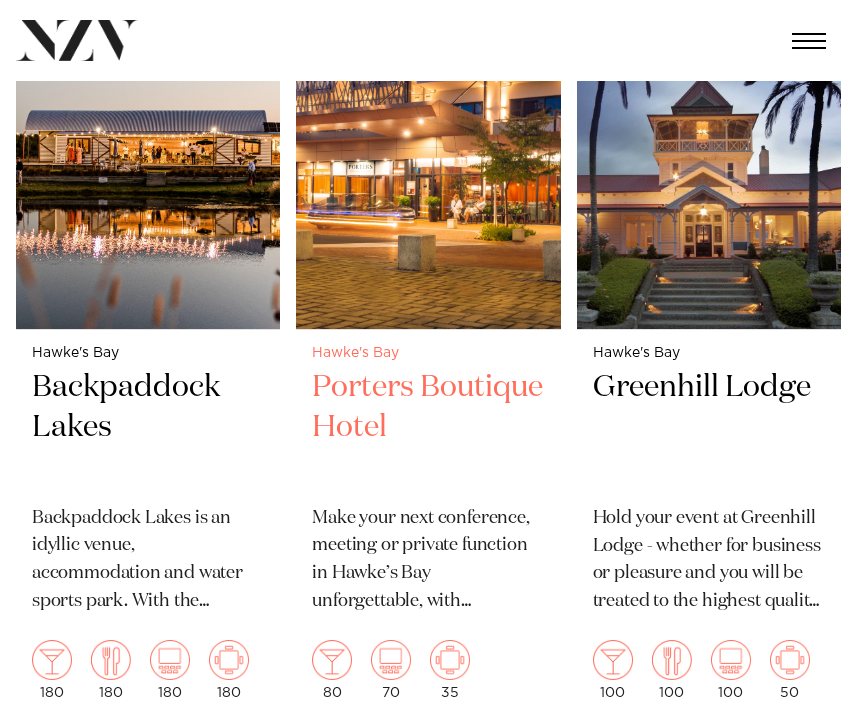 click on "Porters Boutique Hotel" at bounding box center (428, 428) 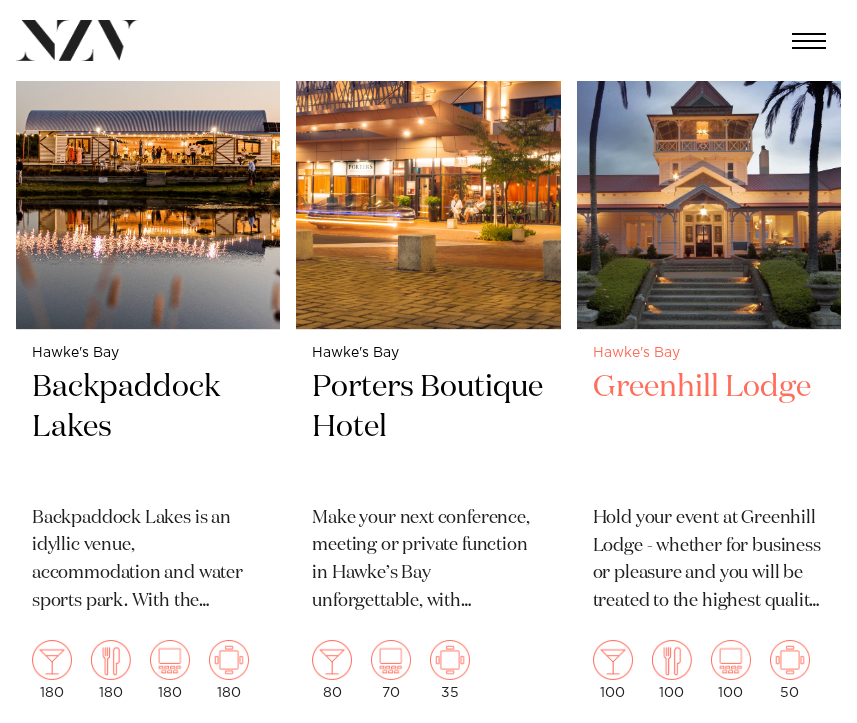 click on "Hawke's Bay
Greenhill Lodge
Hold your event at Greenhill Lodge - whether for business or pleasure and you will be treated to the highest quality of service in the most stunning surroundings.
100
100
100
50" at bounding box center (709, 523) 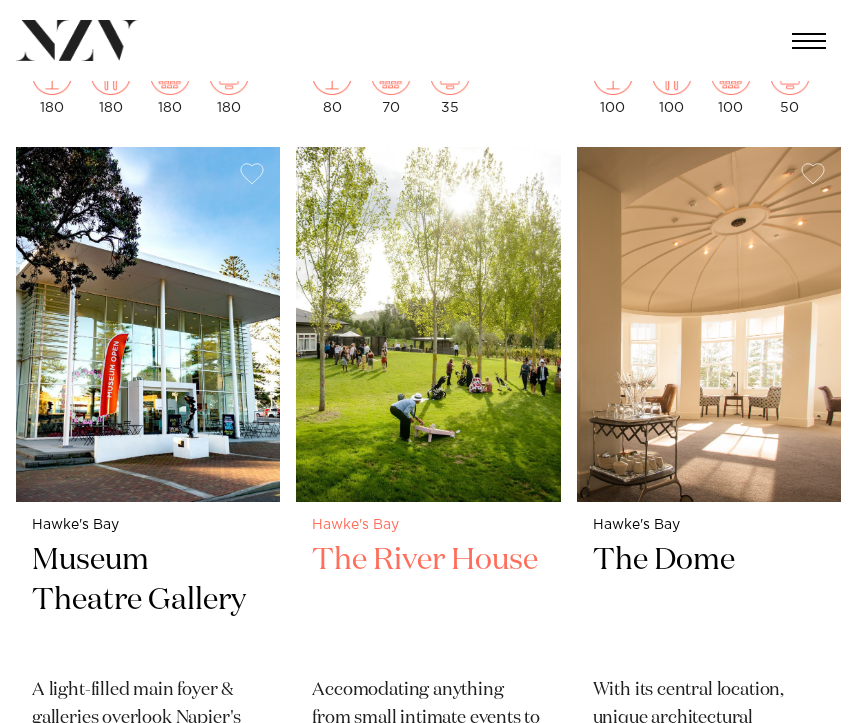 scroll, scrollTop: 2022, scrollLeft: 0, axis: vertical 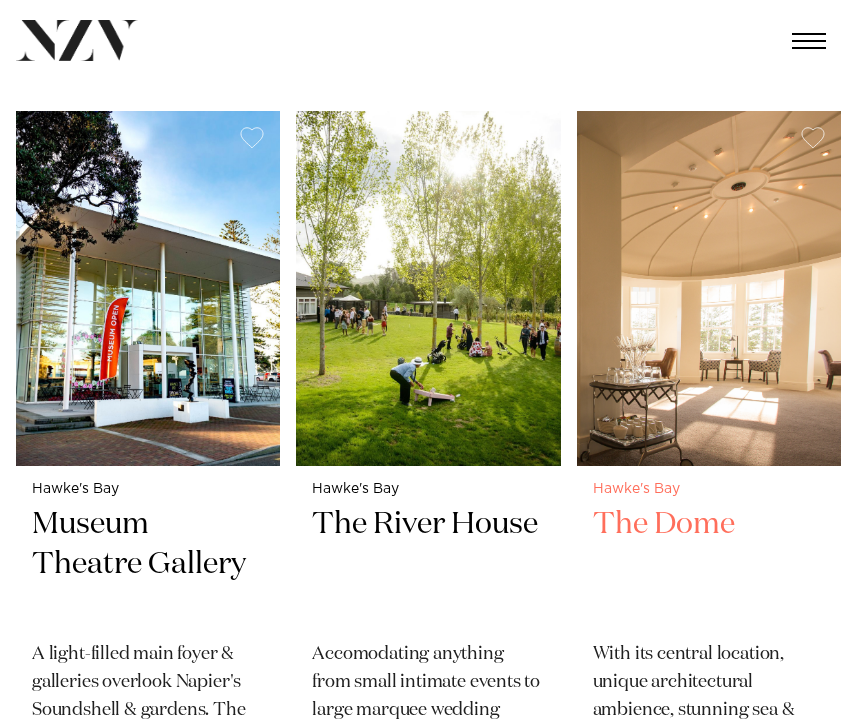 click on "The Dome" at bounding box center (709, 565) 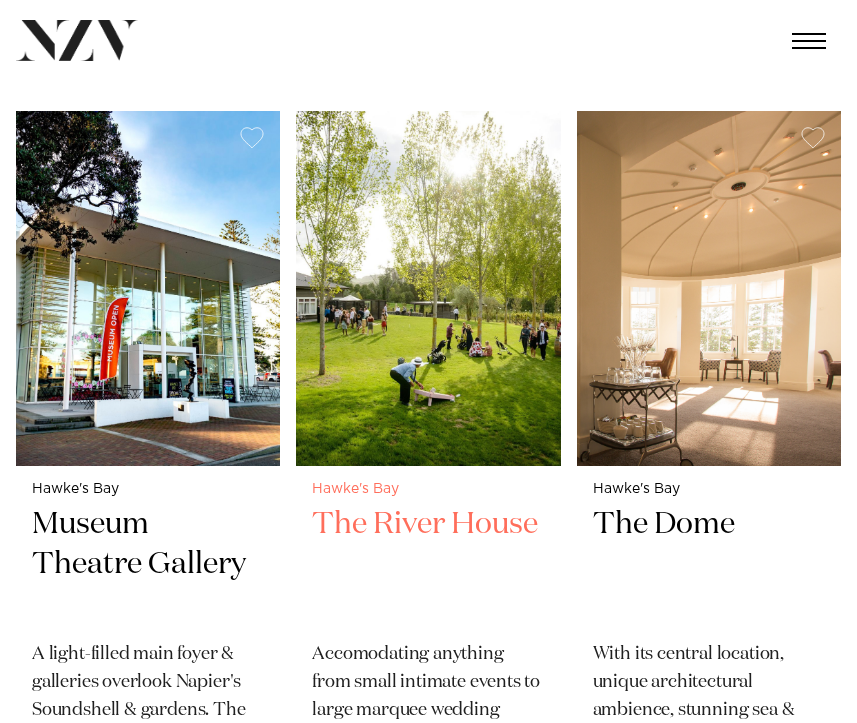 click on "The River House" at bounding box center (428, 565) 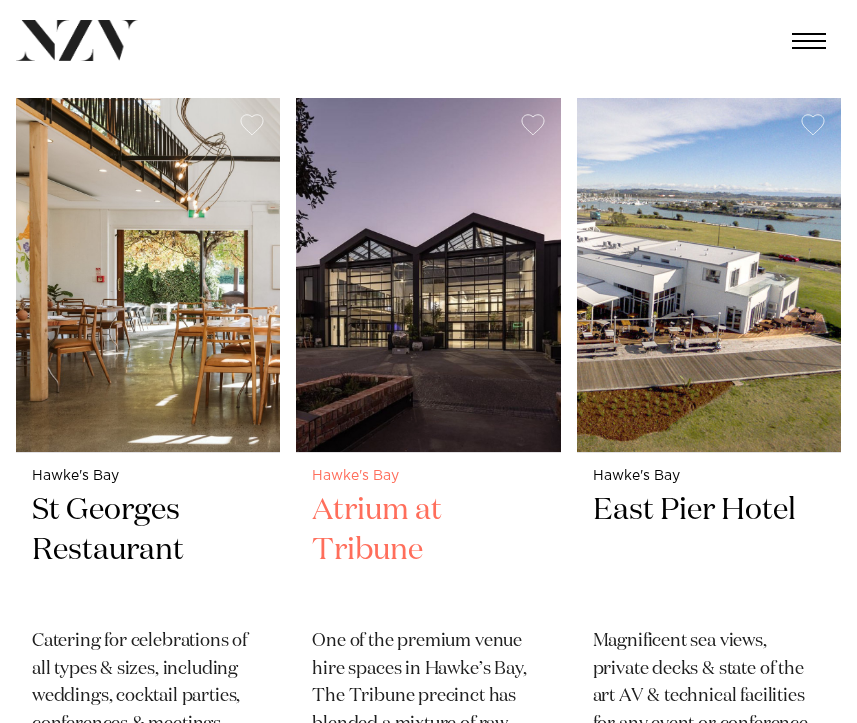 scroll, scrollTop: 2804, scrollLeft: 0, axis: vertical 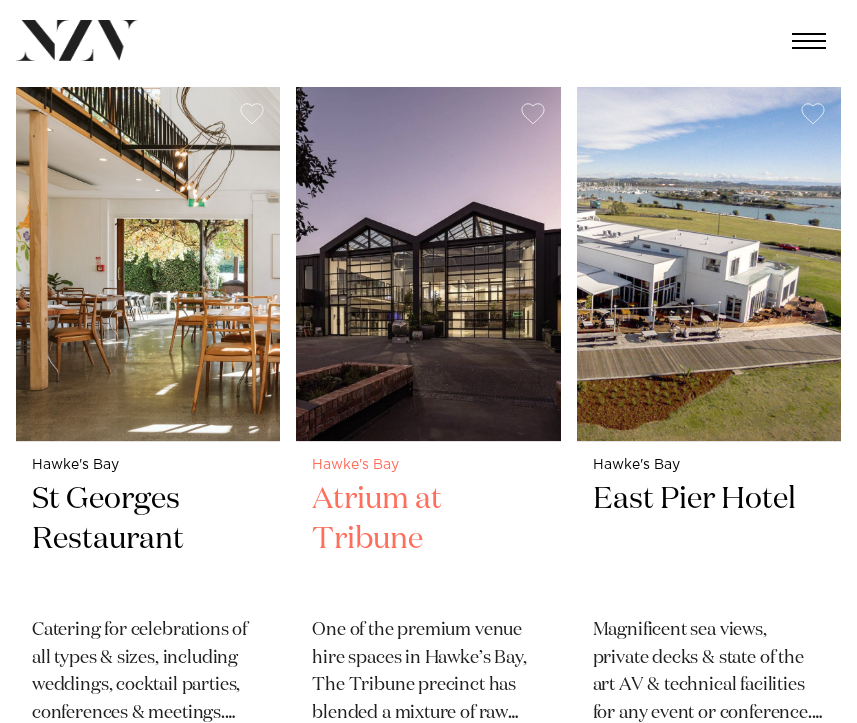 click on "Atrium at Tribune" at bounding box center (428, 540) 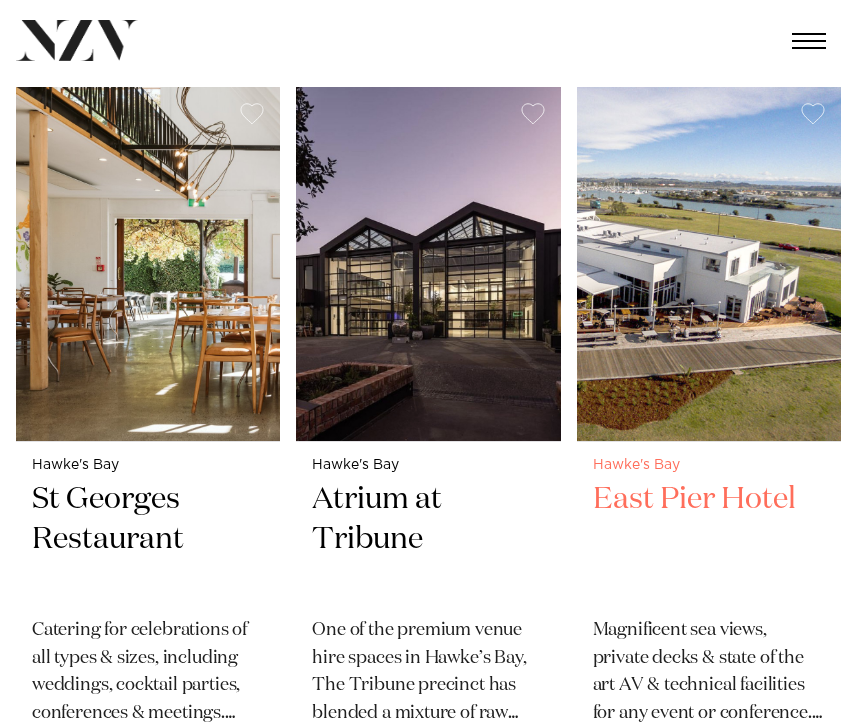 click on "East Pier Hotel" at bounding box center [709, 540] 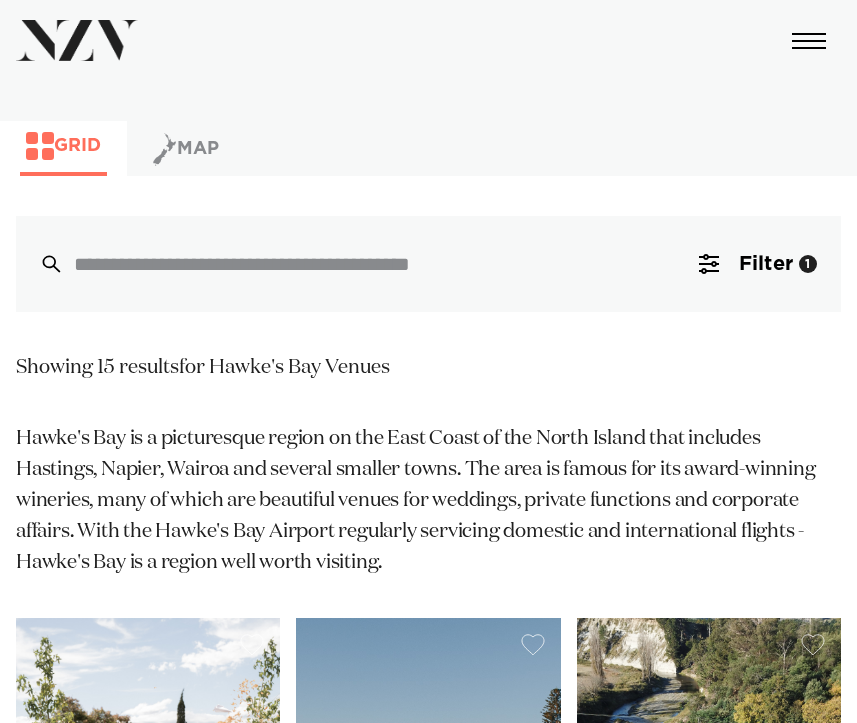 scroll, scrollTop: 0, scrollLeft: 0, axis: both 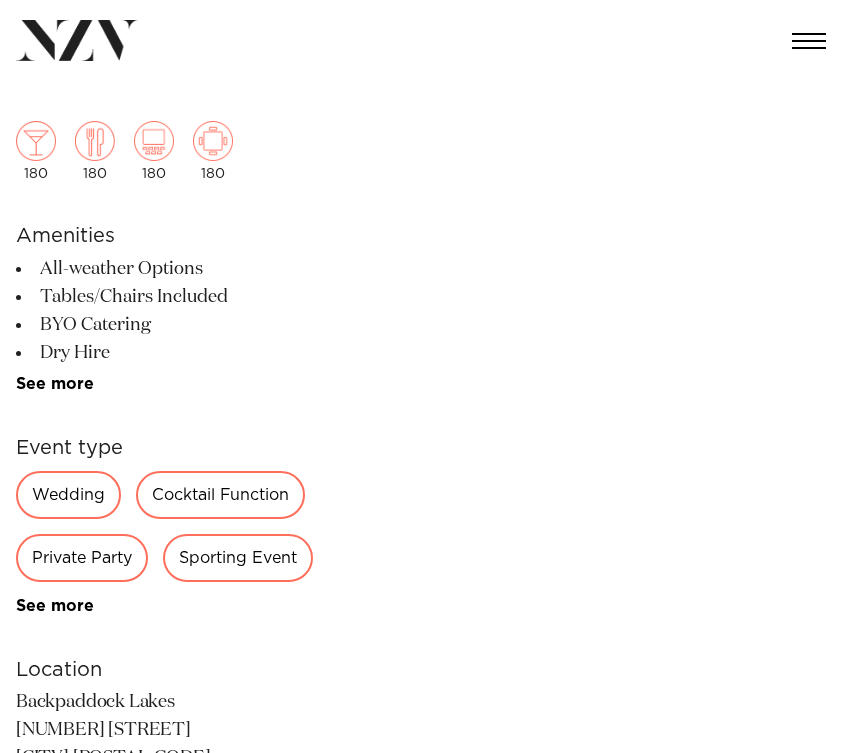 click on "Wedding" at bounding box center (68, 495) 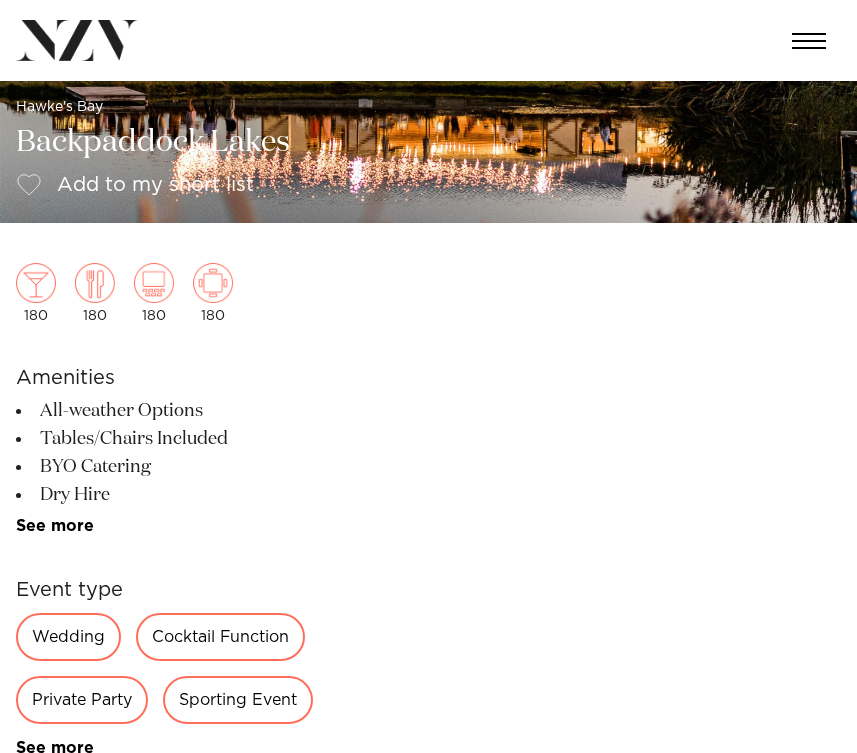 scroll, scrollTop: 257, scrollLeft: 0, axis: vertical 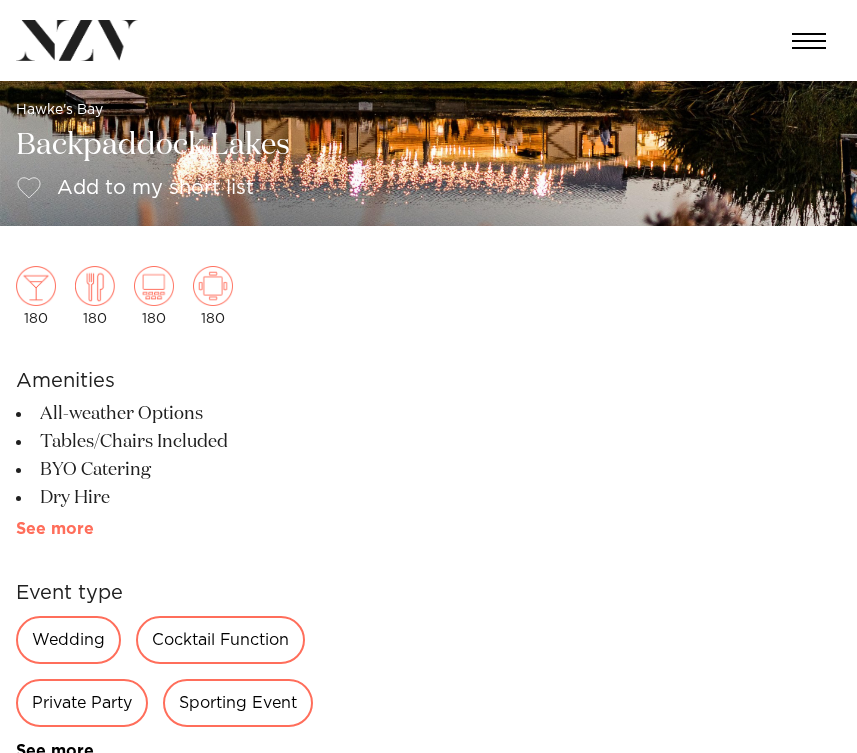 click on "See more" at bounding box center (94, 529) 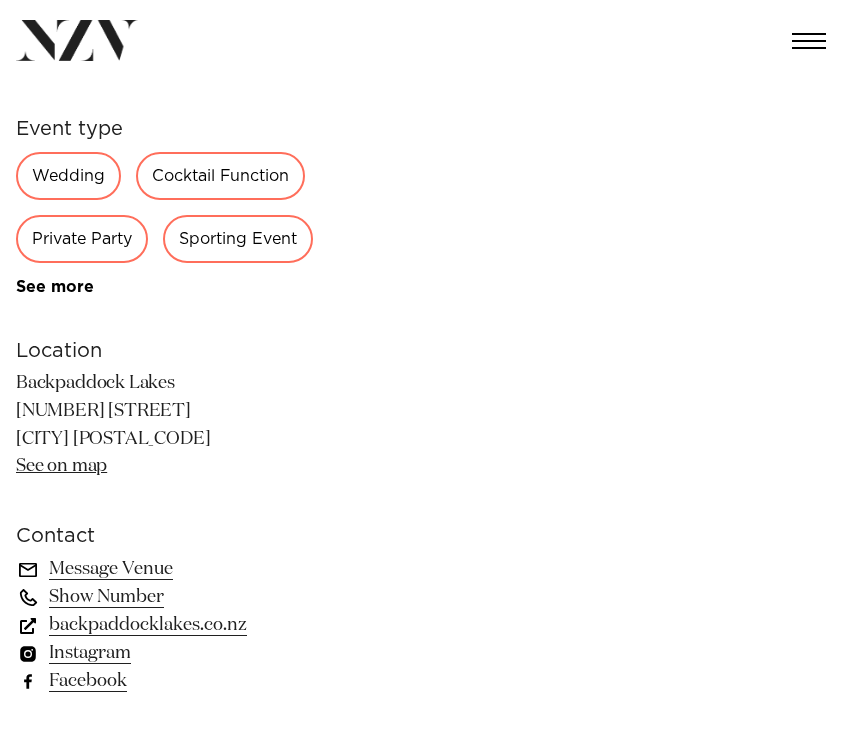 scroll, scrollTop: 1026, scrollLeft: 0, axis: vertical 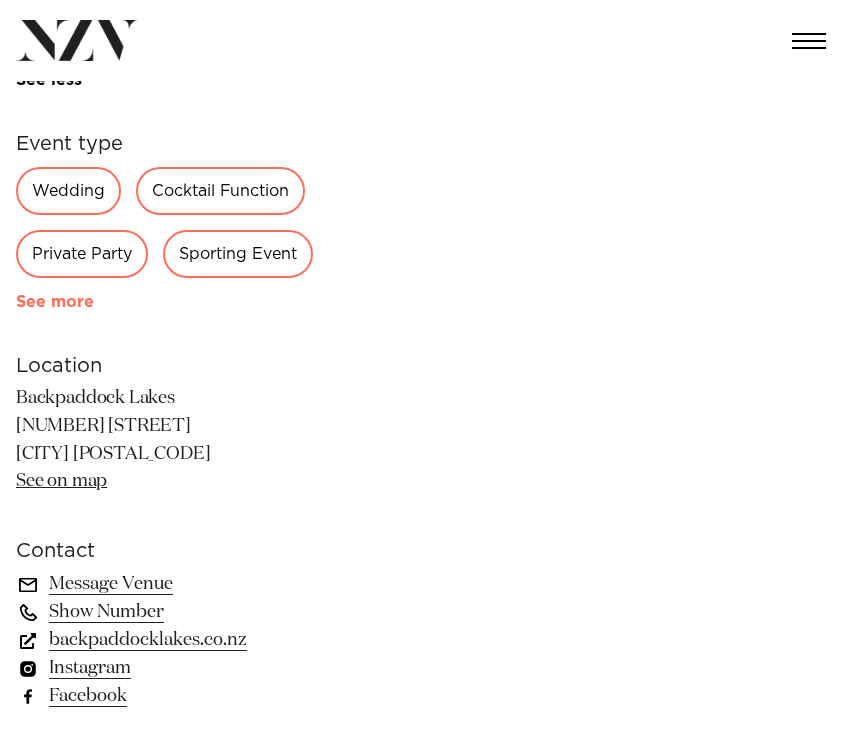 click on "See more" at bounding box center (94, 302) 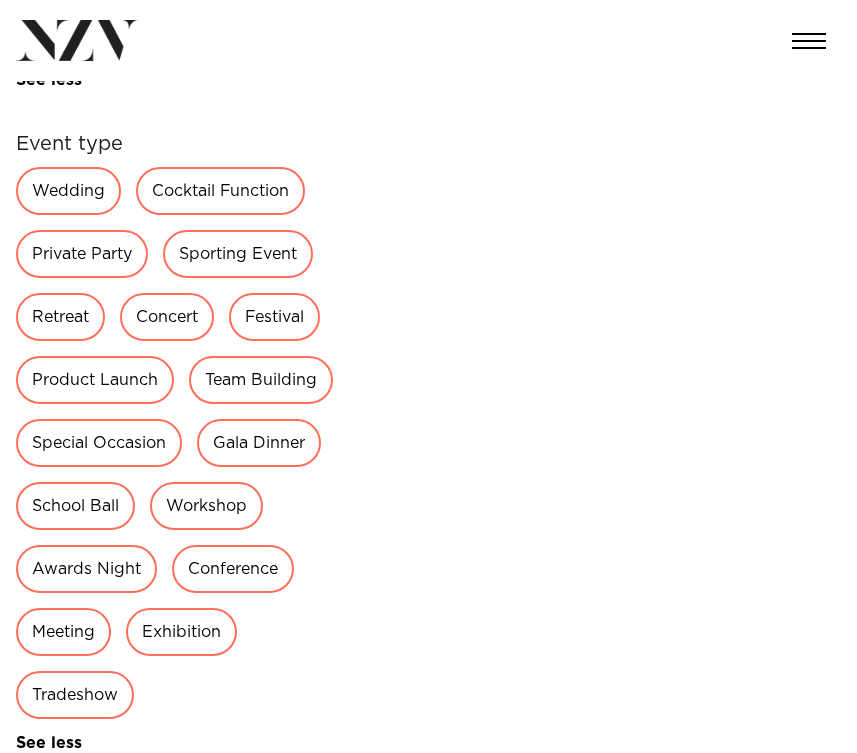 click on "Cocktail Function" at bounding box center [220, 191] 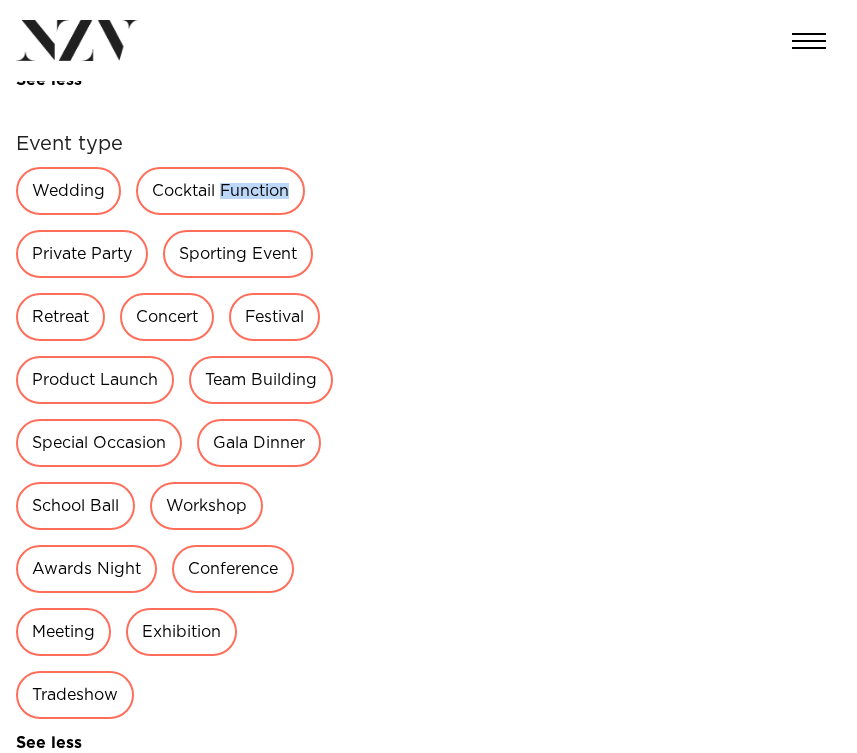 click on "Cocktail Function" at bounding box center (220, 191) 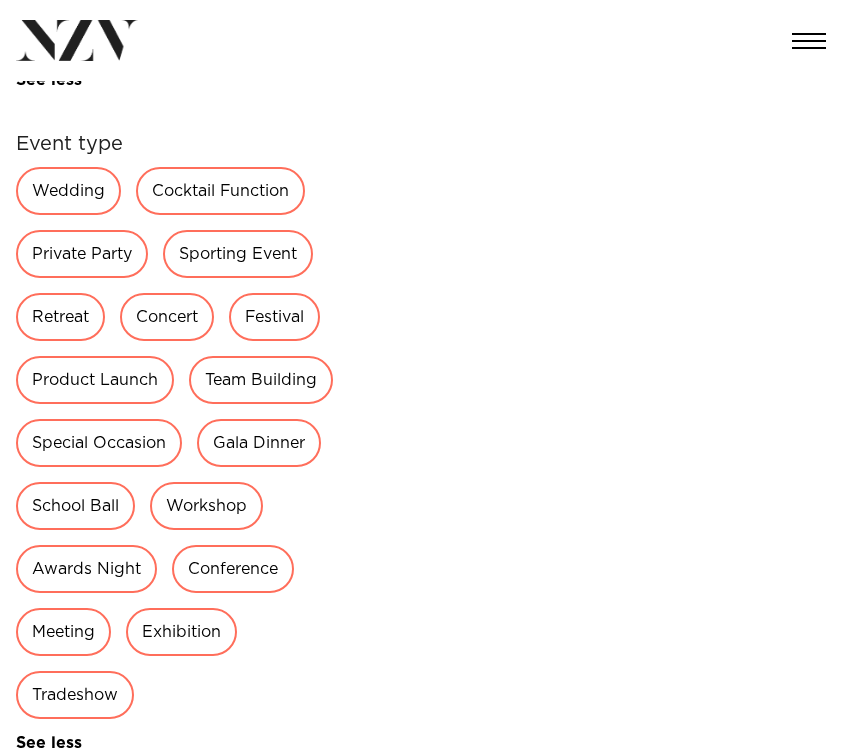 click on "Hawke's Bay
Backpaddock Lakes
Backpaddock Lakes is an idyllic venue, accommodation and water sports park. With the majestic Ruahine Ranges in the background and hectares of lakes in the foreground, this central Hawkes Bay venue is the dream destination for a myriad of occasions.
180
180
180
180
Amenities
All-weather Options
Tables/Chairs Included" at bounding box center [428, 336] 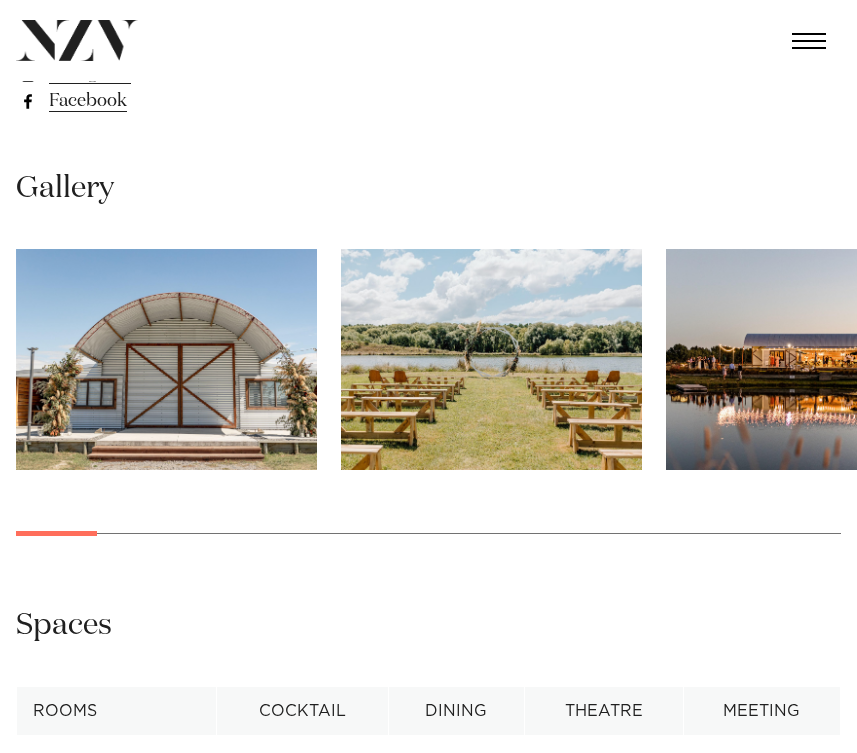 scroll, scrollTop: 2057, scrollLeft: 0, axis: vertical 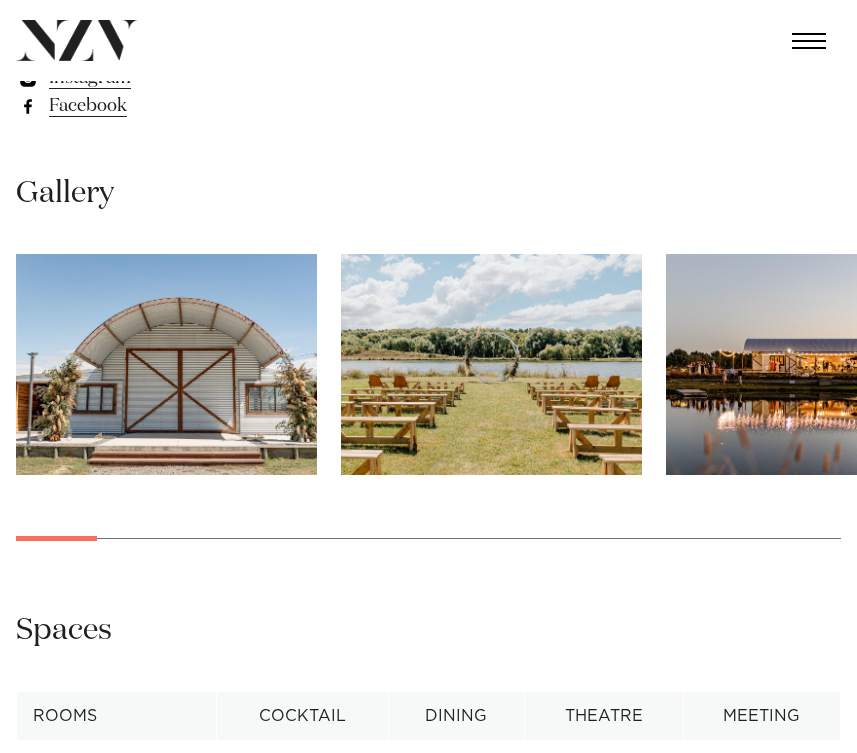 click at bounding box center (166, 364) 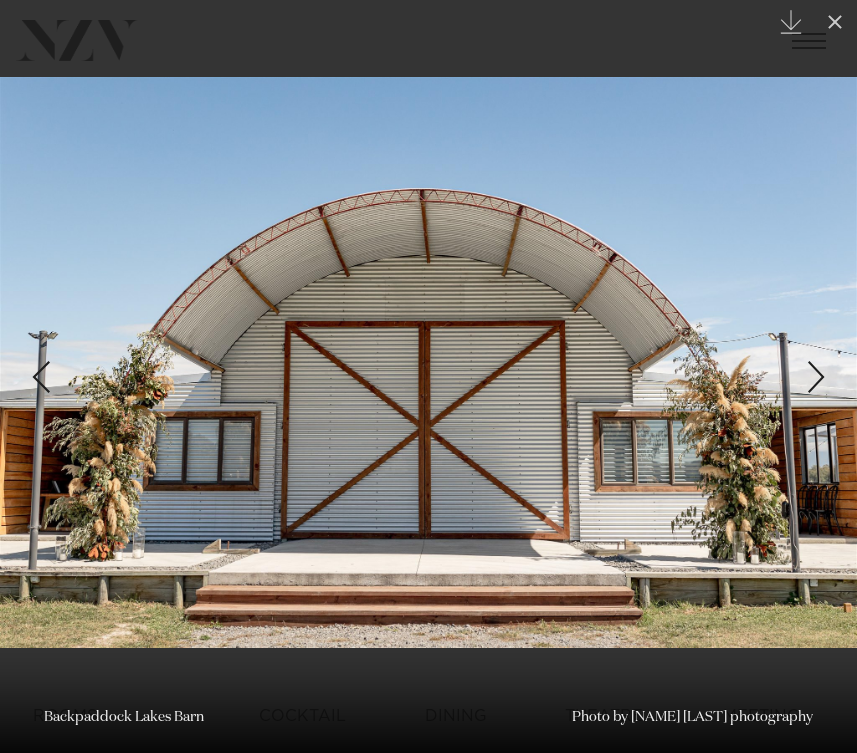 click at bounding box center (816, 377) 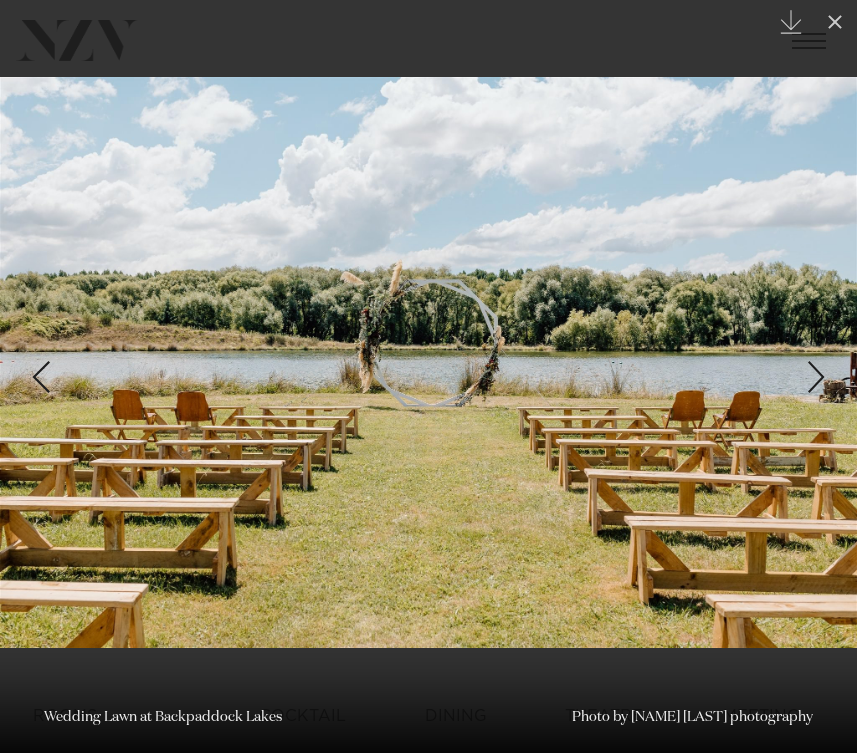 click at bounding box center [816, 377] 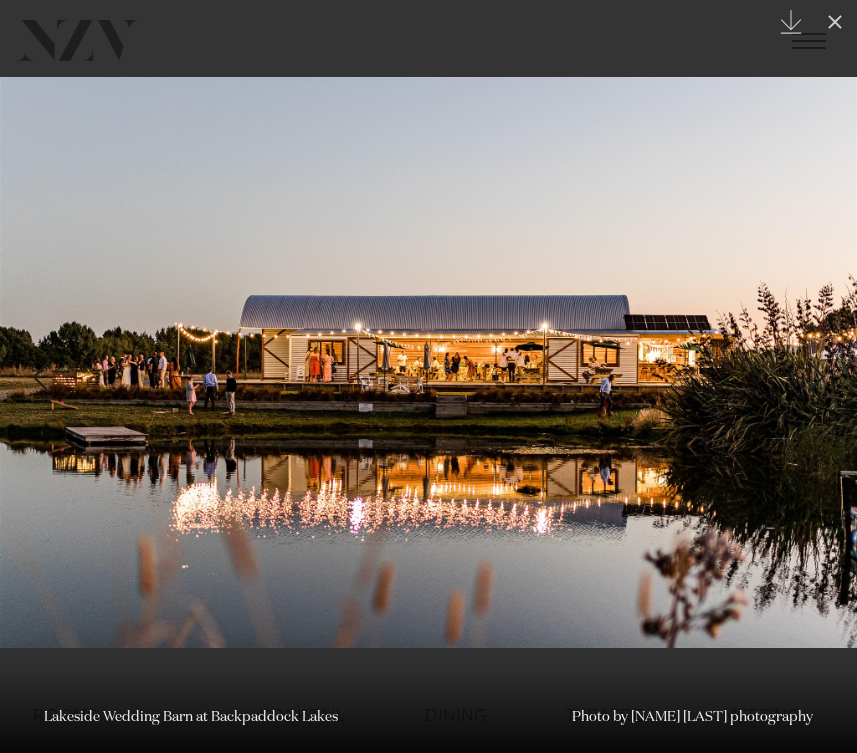 click at bounding box center (816, 377) 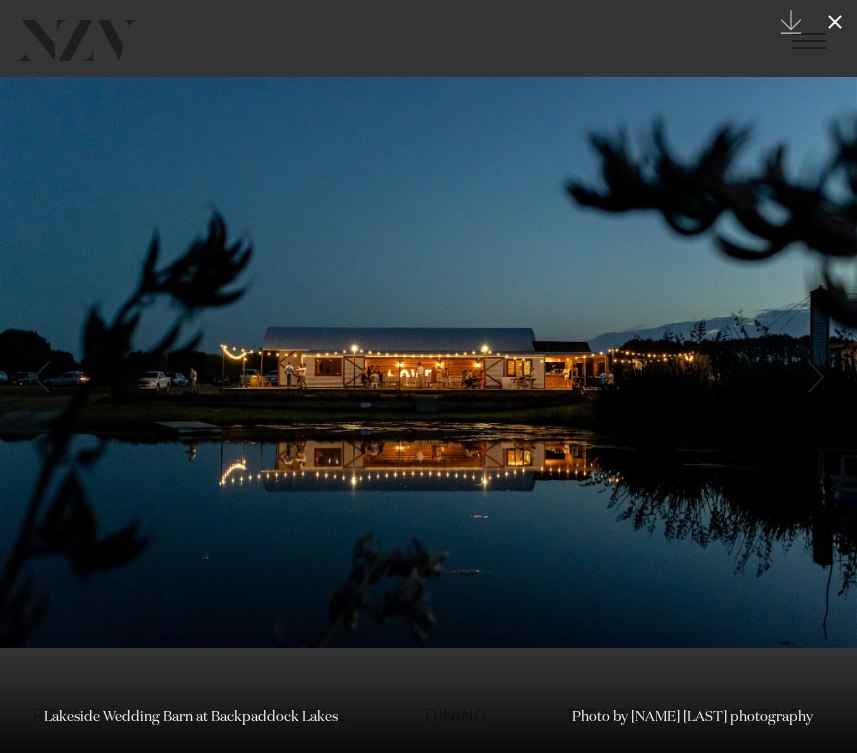 click 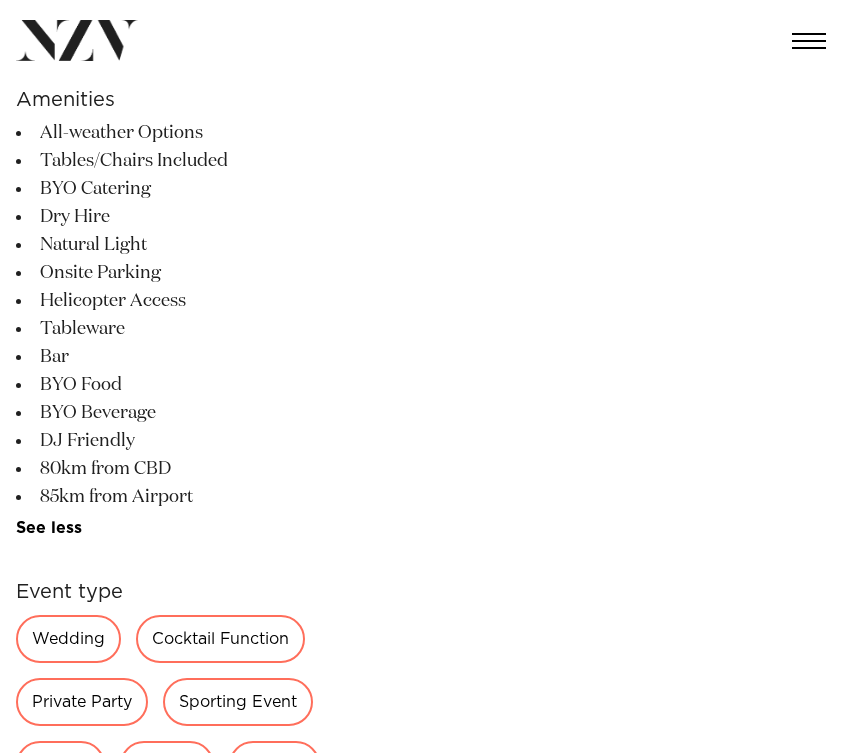 scroll, scrollTop: 322, scrollLeft: 0, axis: vertical 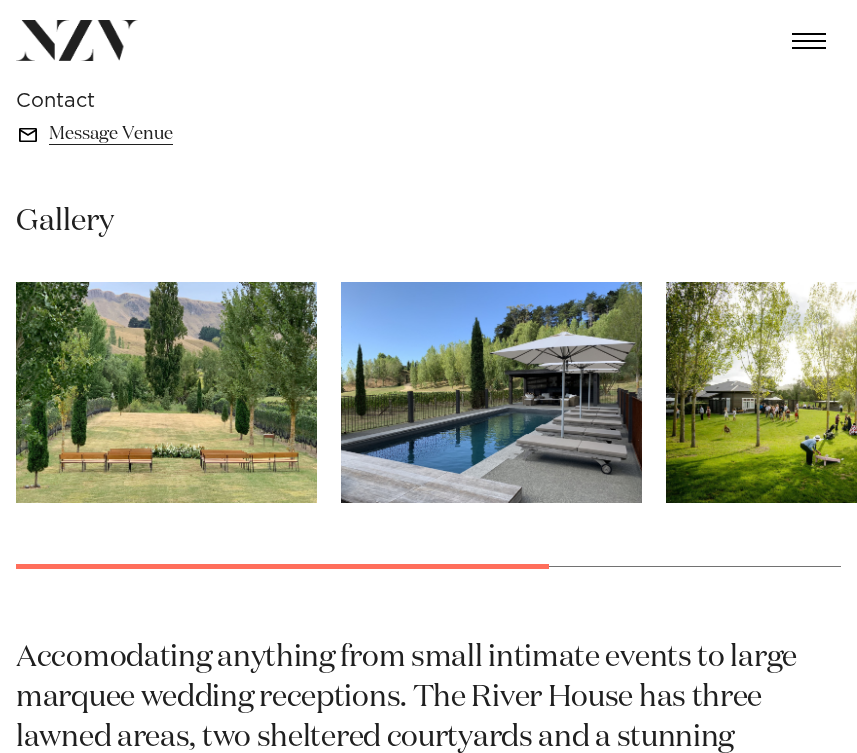 click at bounding box center (166, 392) 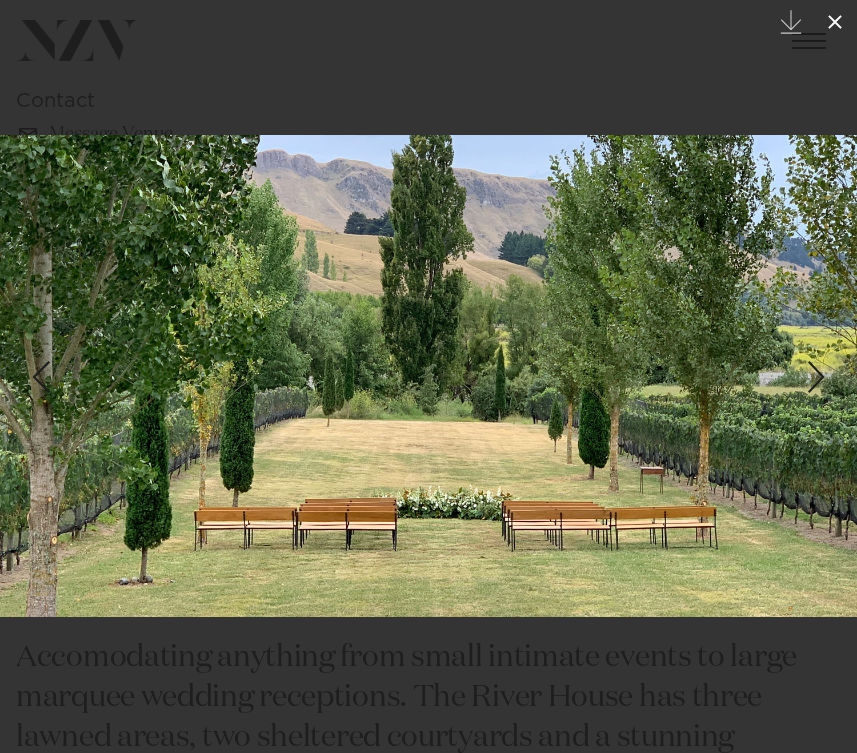 click 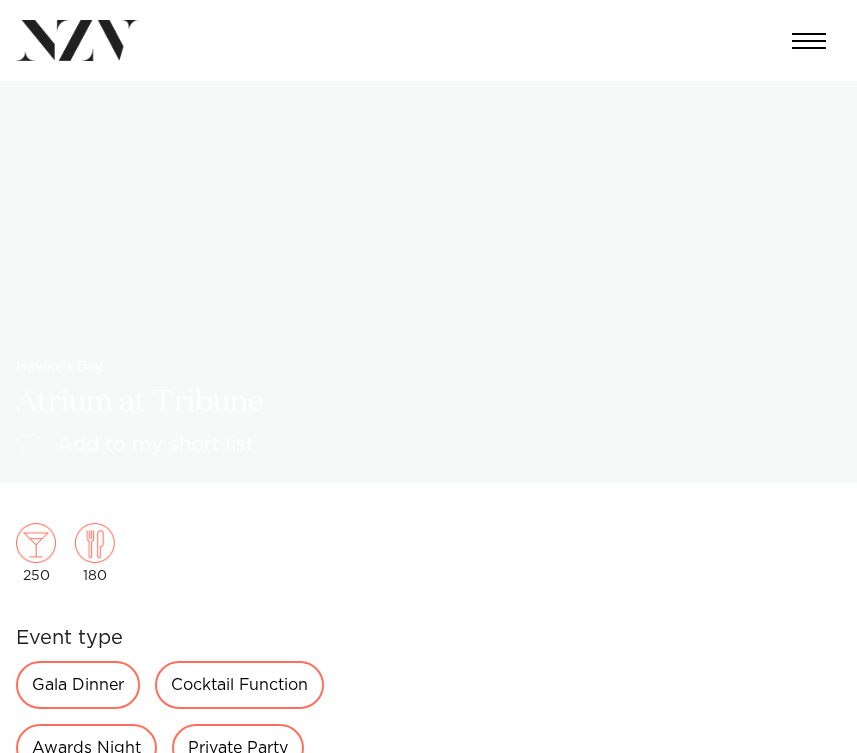 scroll, scrollTop: 0, scrollLeft: 0, axis: both 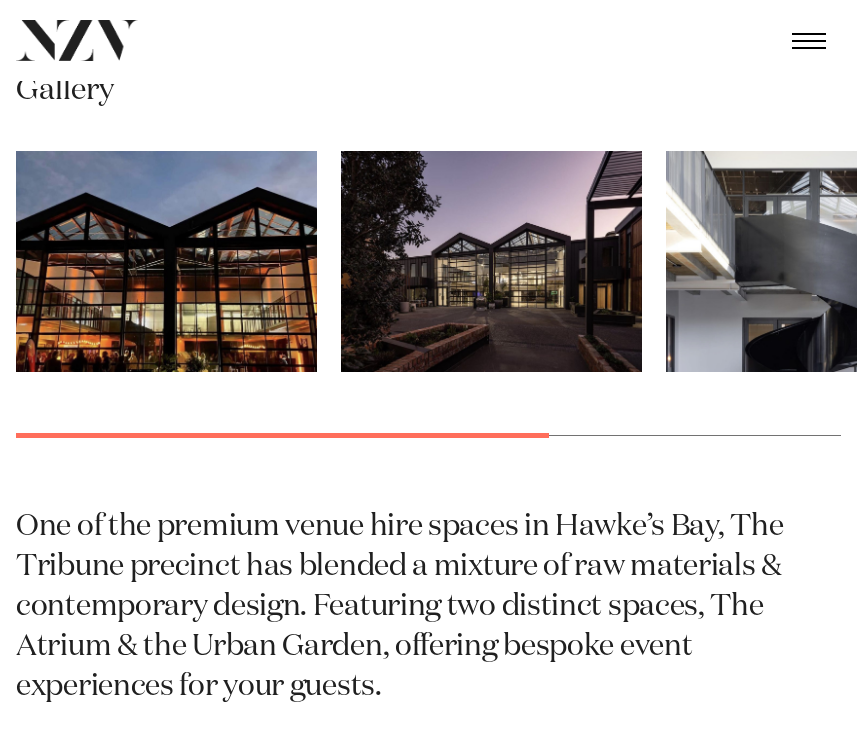click at bounding box center (166, 261) 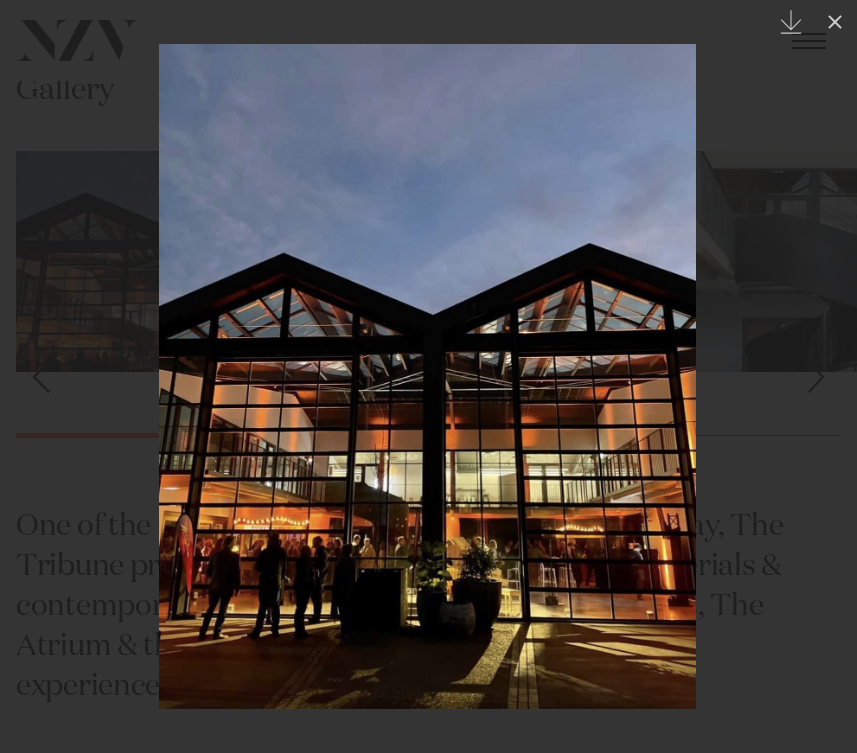 click at bounding box center [822, 377] 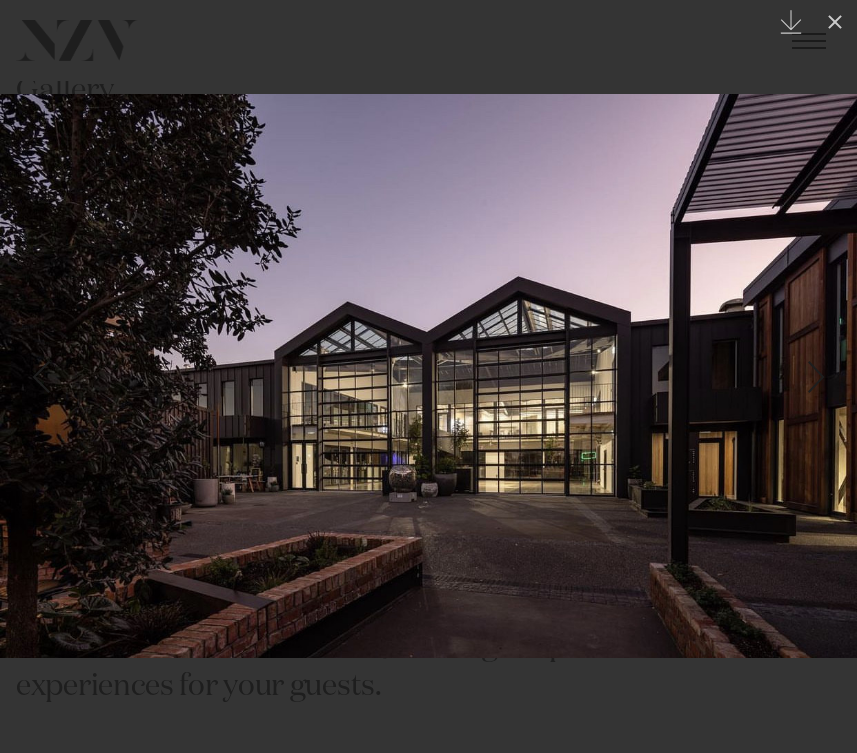 click at bounding box center [816, 377] 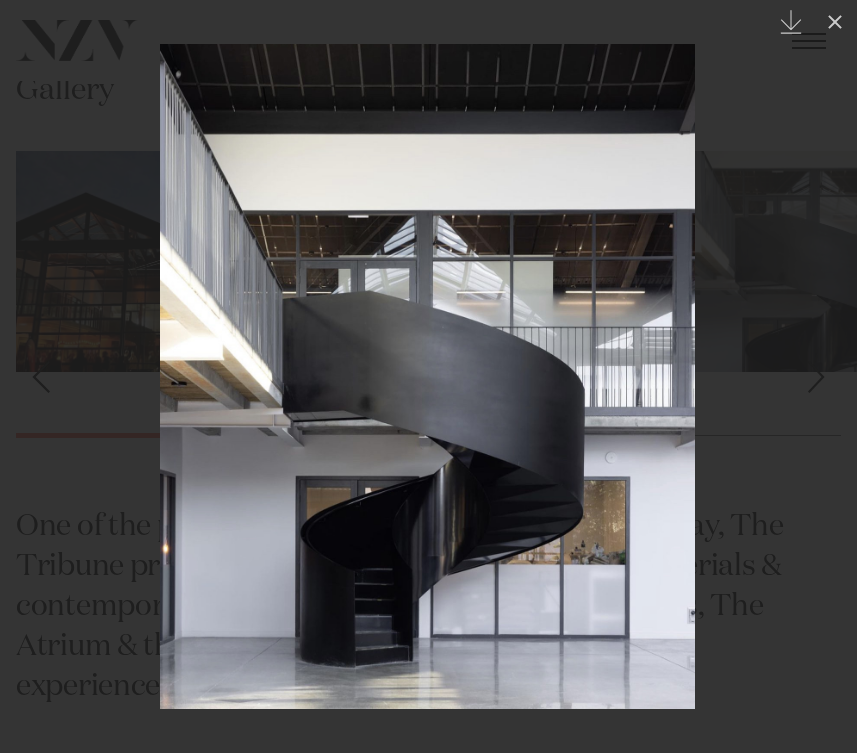 click at bounding box center (816, 377) 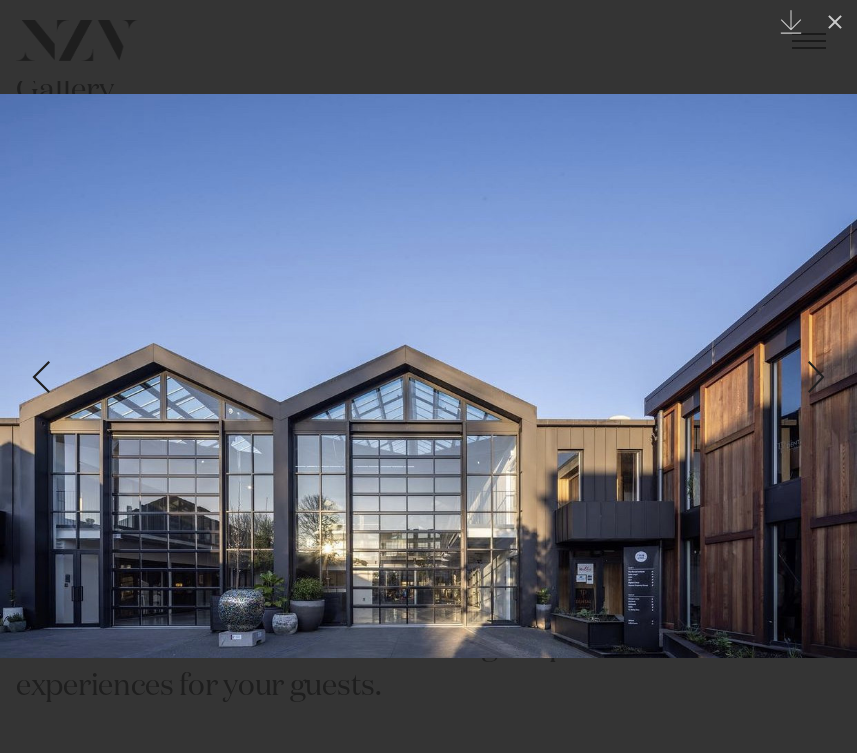 click at bounding box center [816, 377] 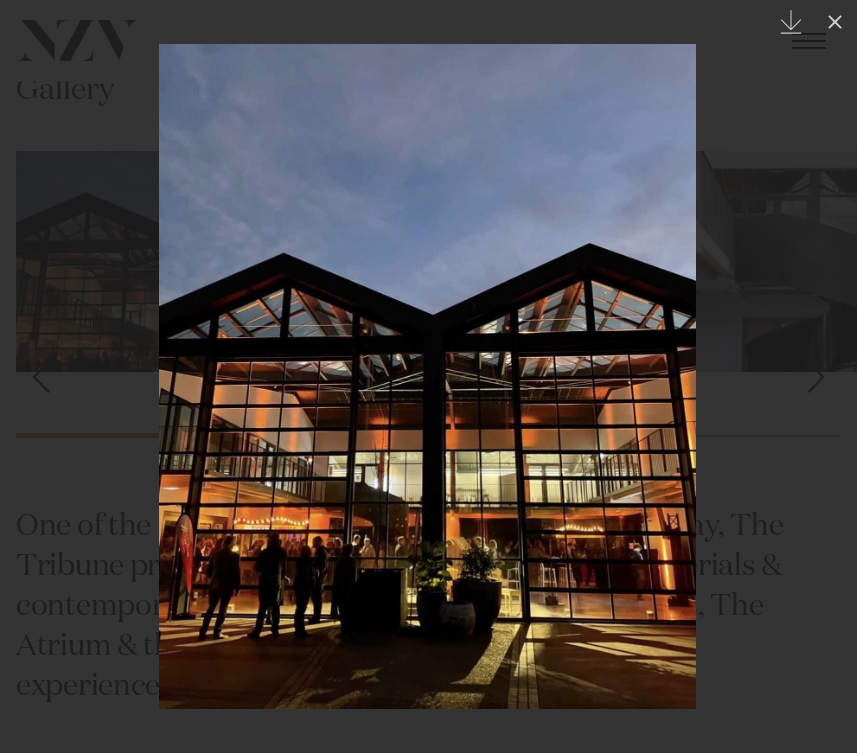 click at bounding box center (816, 377) 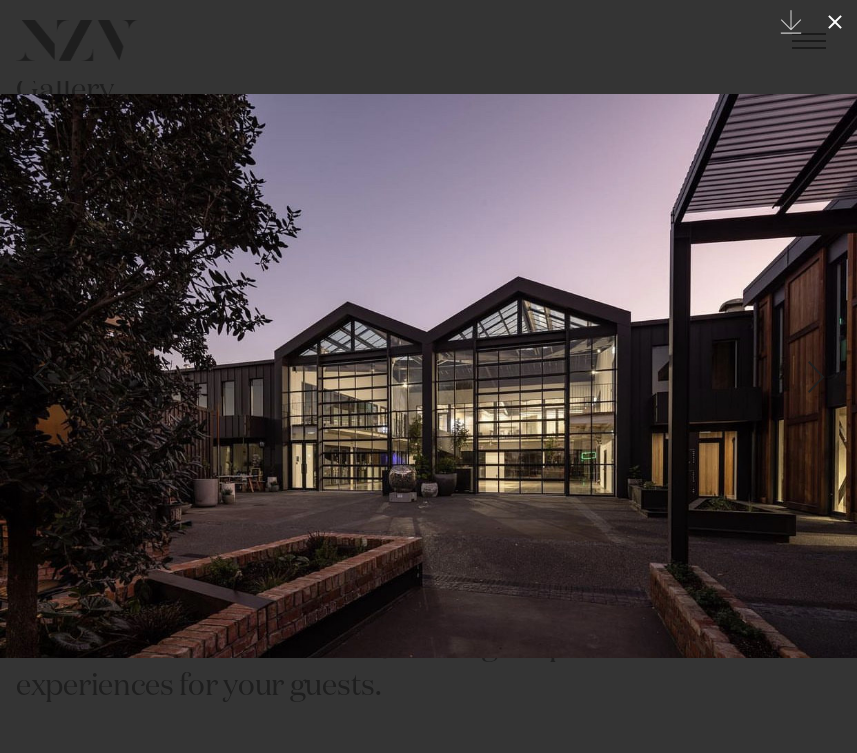 click 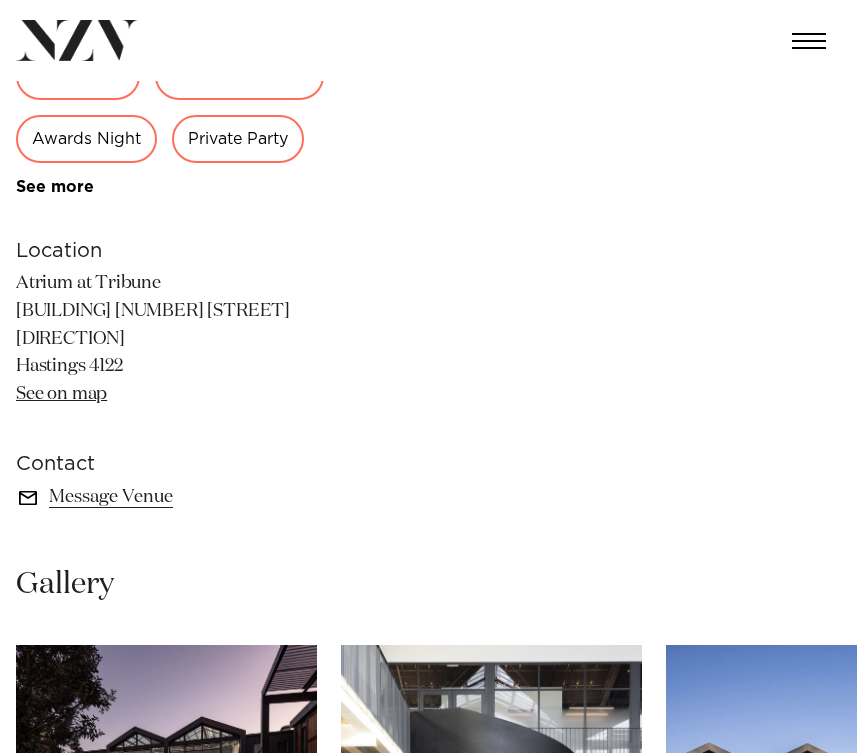 scroll, scrollTop: 462, scrollLeft: 0, axis: vertical 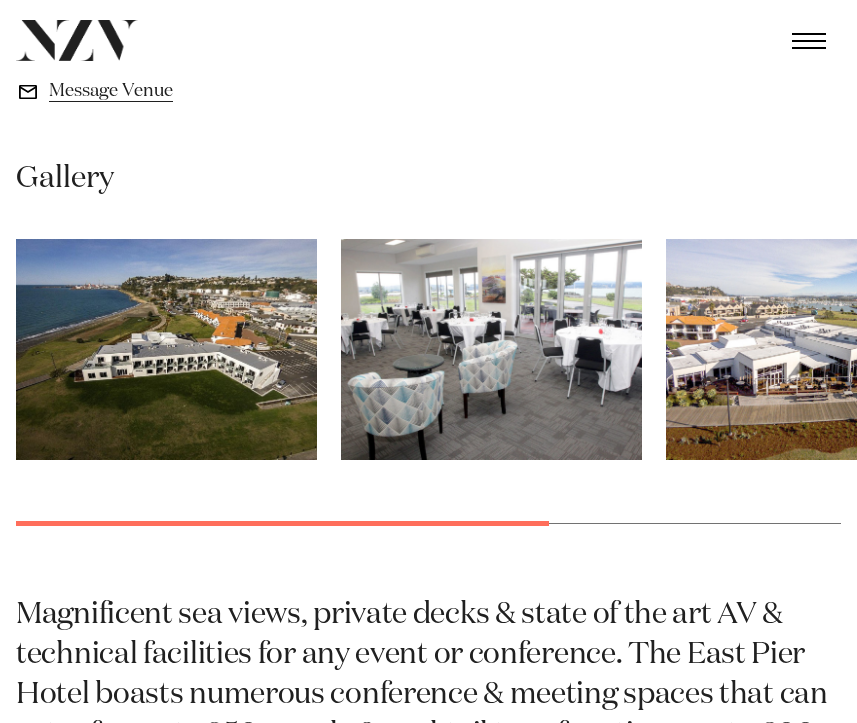 click at bounding box center [166, 349] 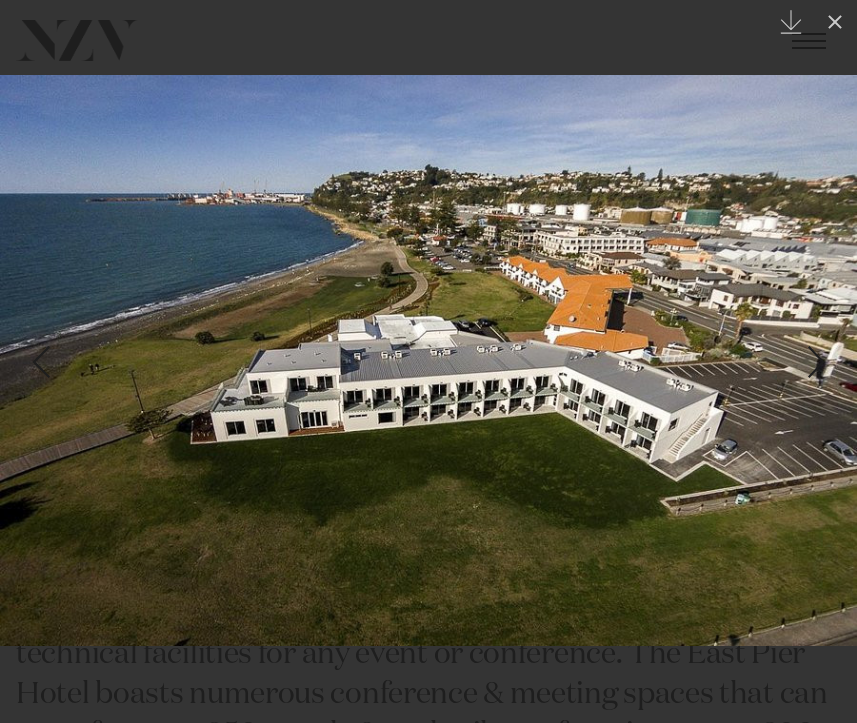 click at bounding box center (822, 362) 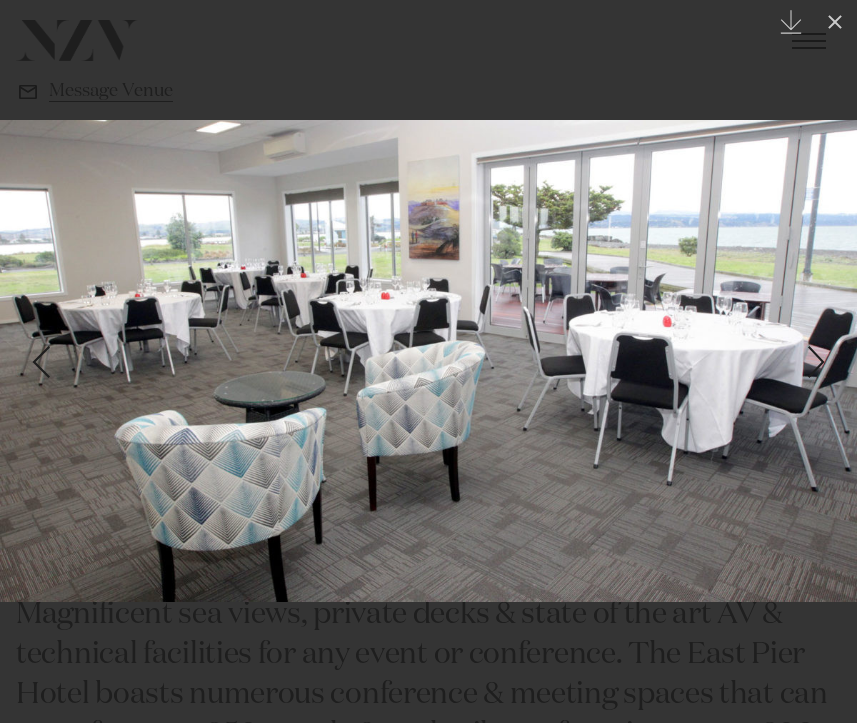 click at bounding box center (822, 362) 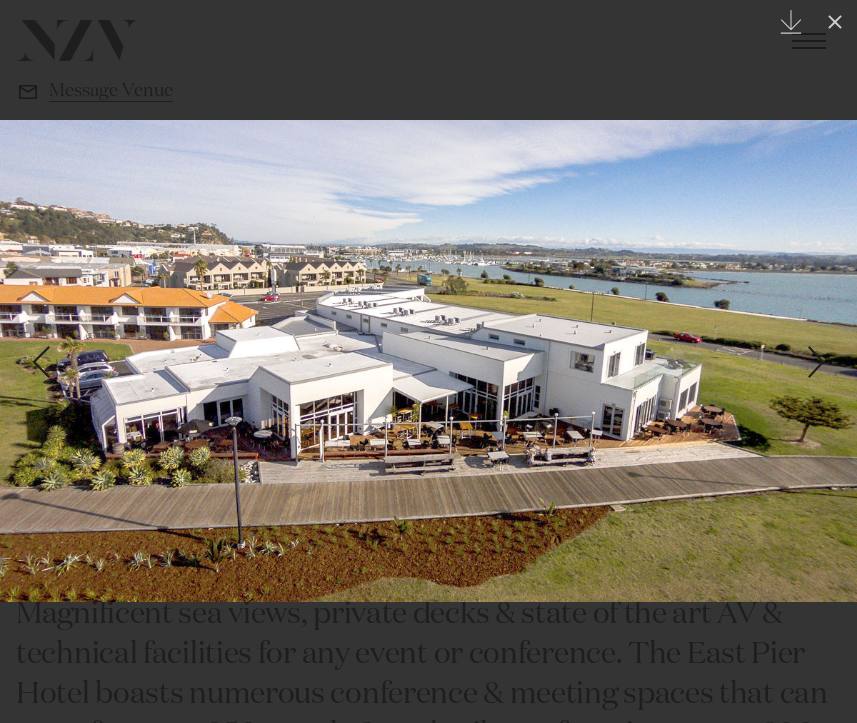 click at bounding box center (822, 362) 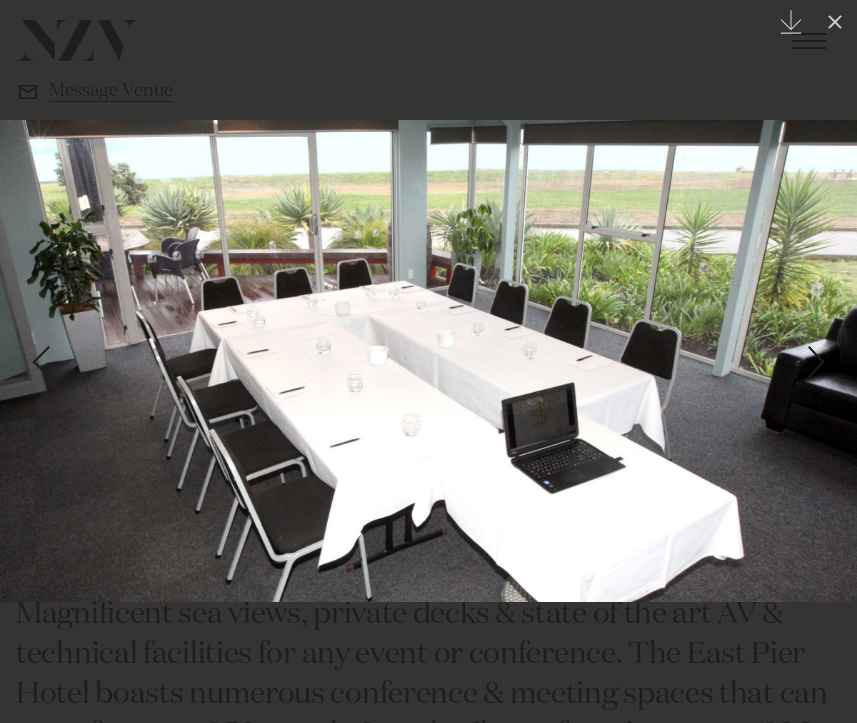 click at bounding box center [822, 362] 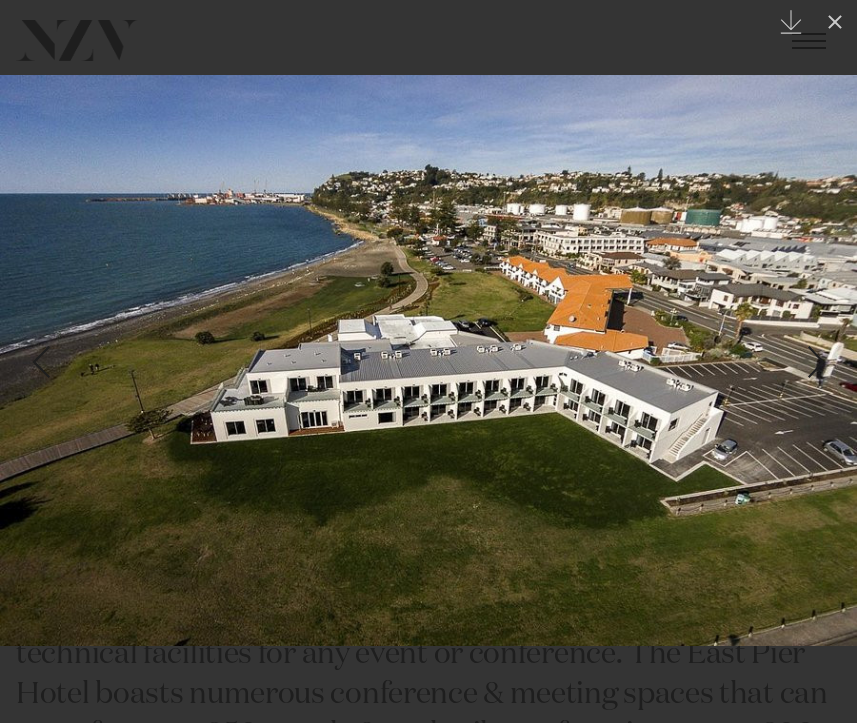 click at bounding box center (822, 362) 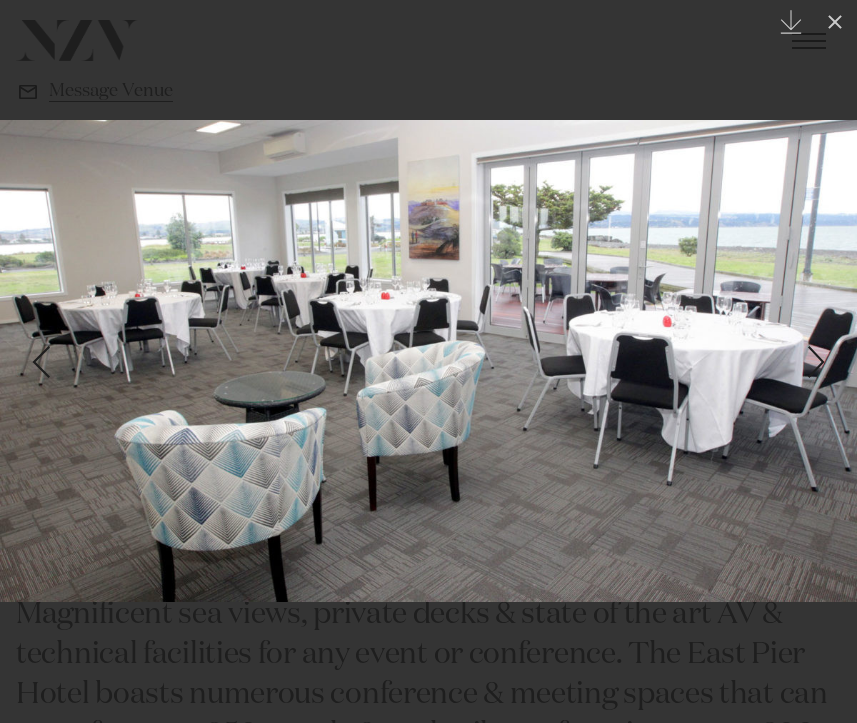 click at bounding box center (822, 362) 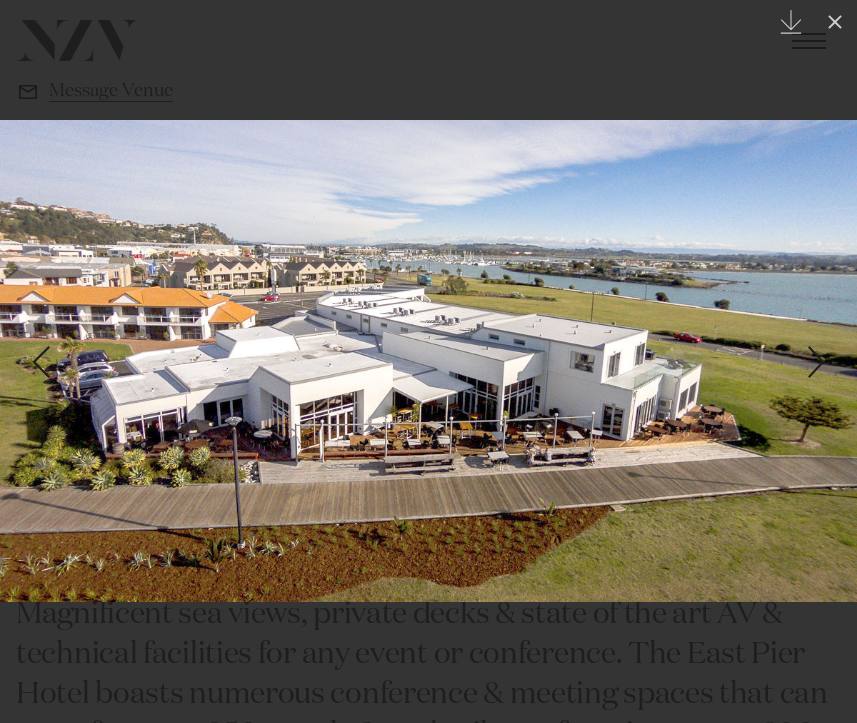 click at bounding box center (822, 362) 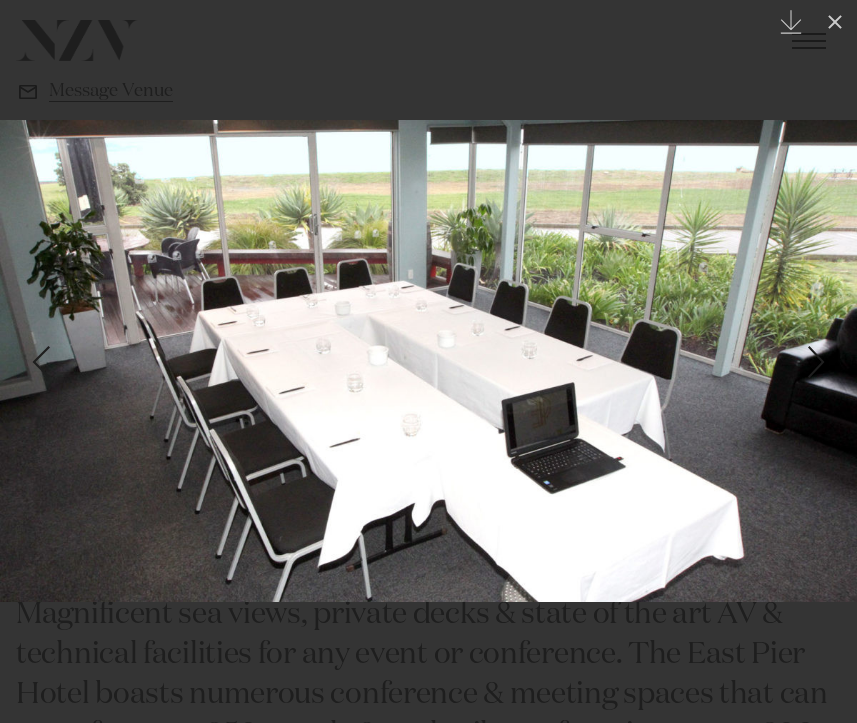 click at bounding box center (822, 362) 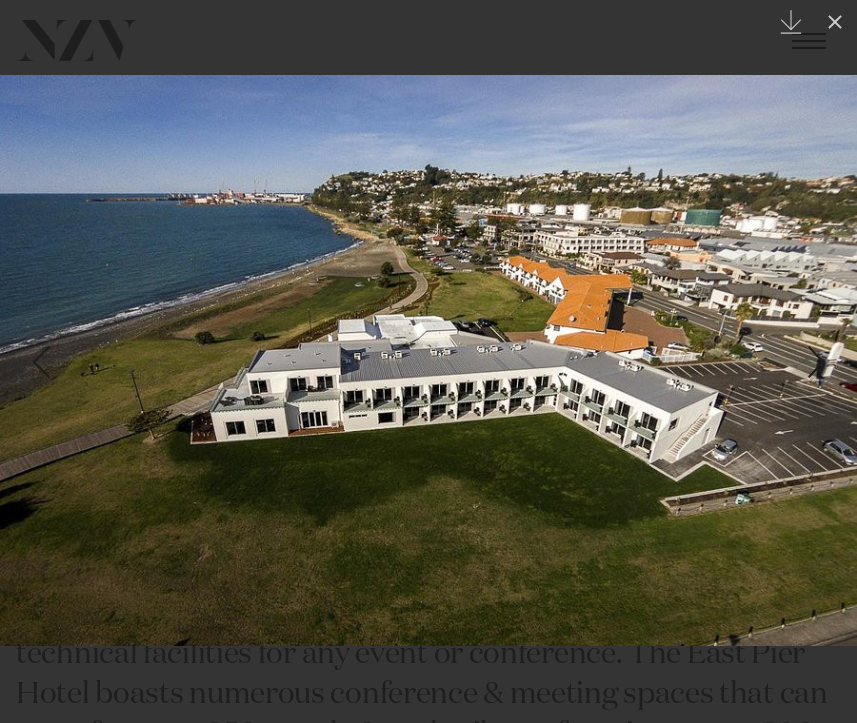 click at bounding box center (822, 362) 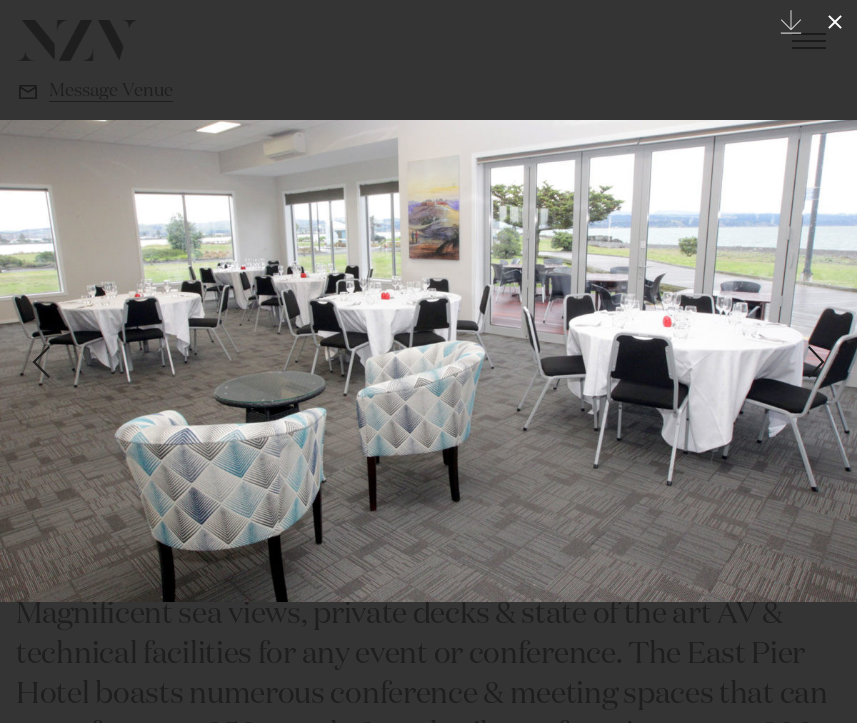 click 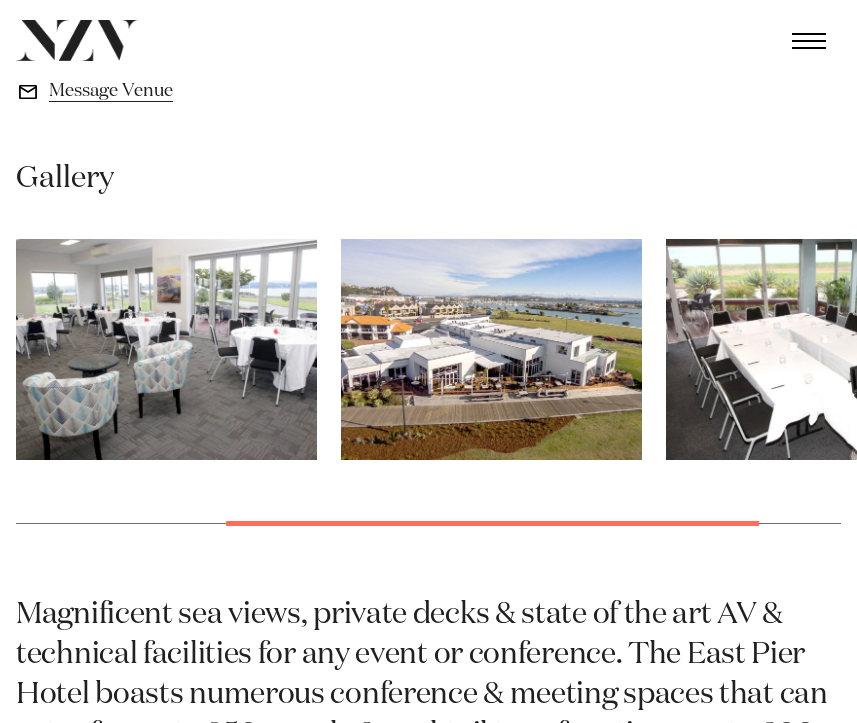 click at bounding box center (166, 349) 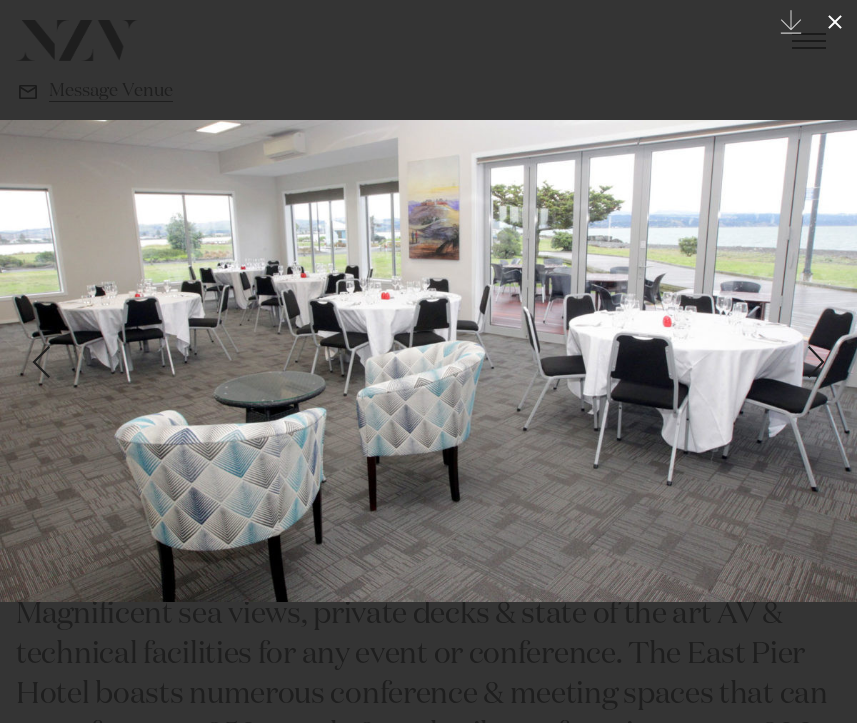 click 